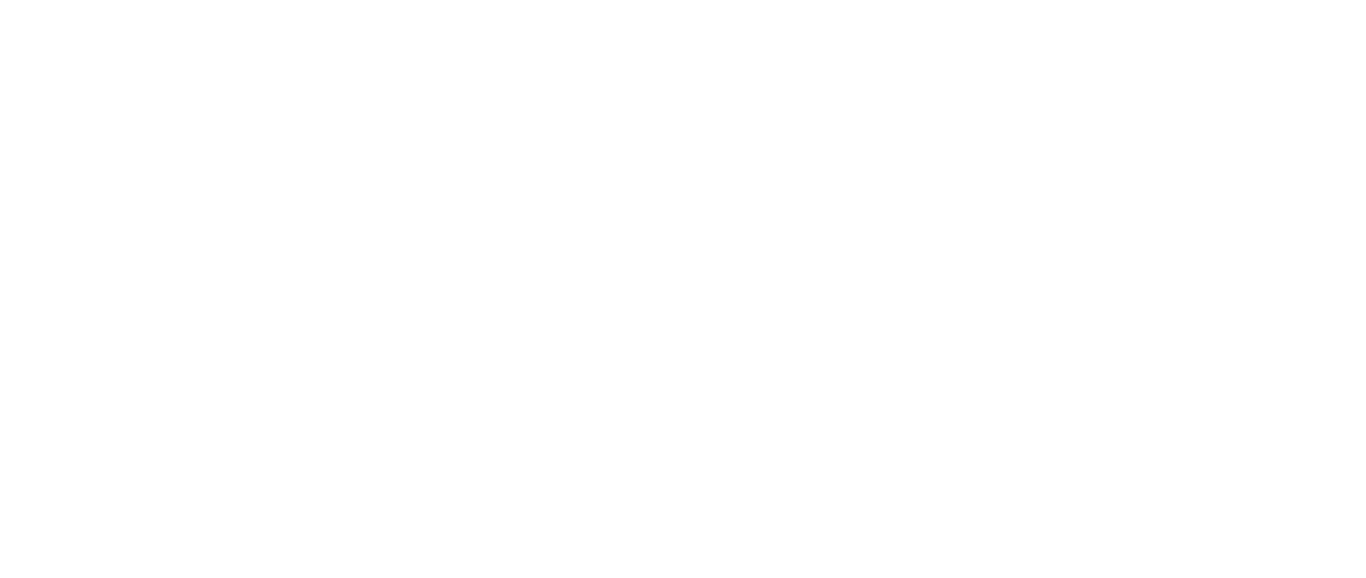 scroll, scrollTop: 0, scrollLeft: 0, axis: both 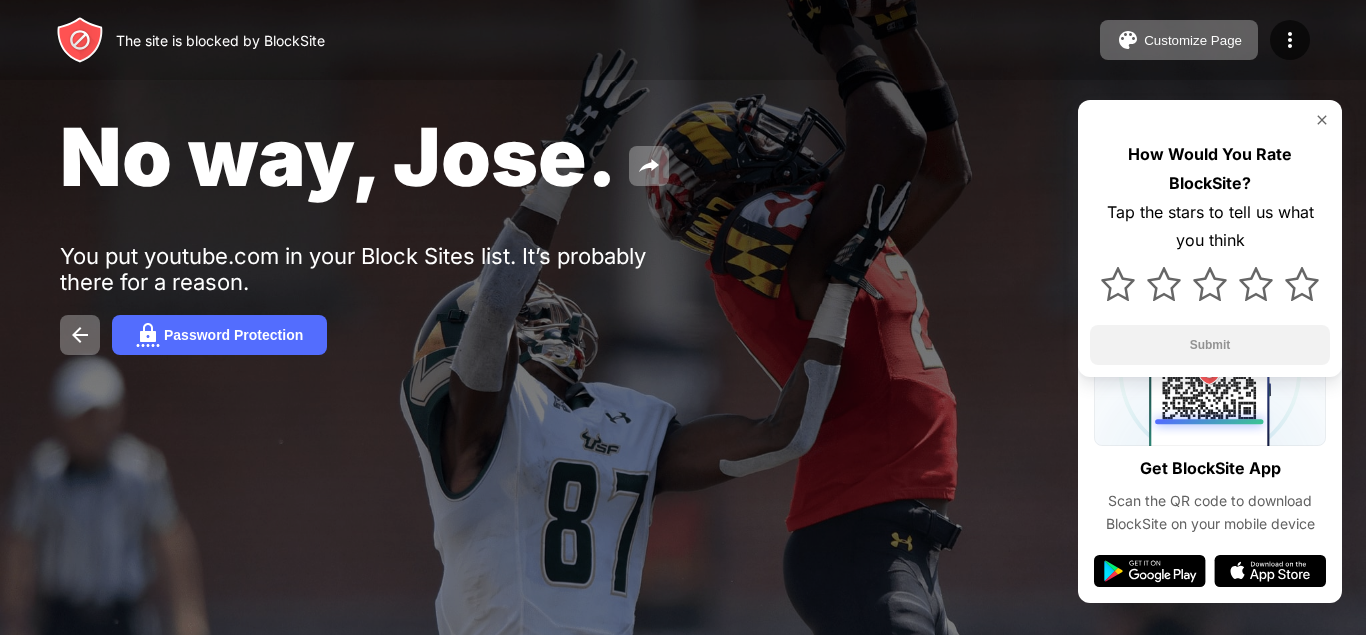 click on "How Would You Rate BlockSite? Tap the stars to tell us what you think Submit" at bounding box center [1210, 238] 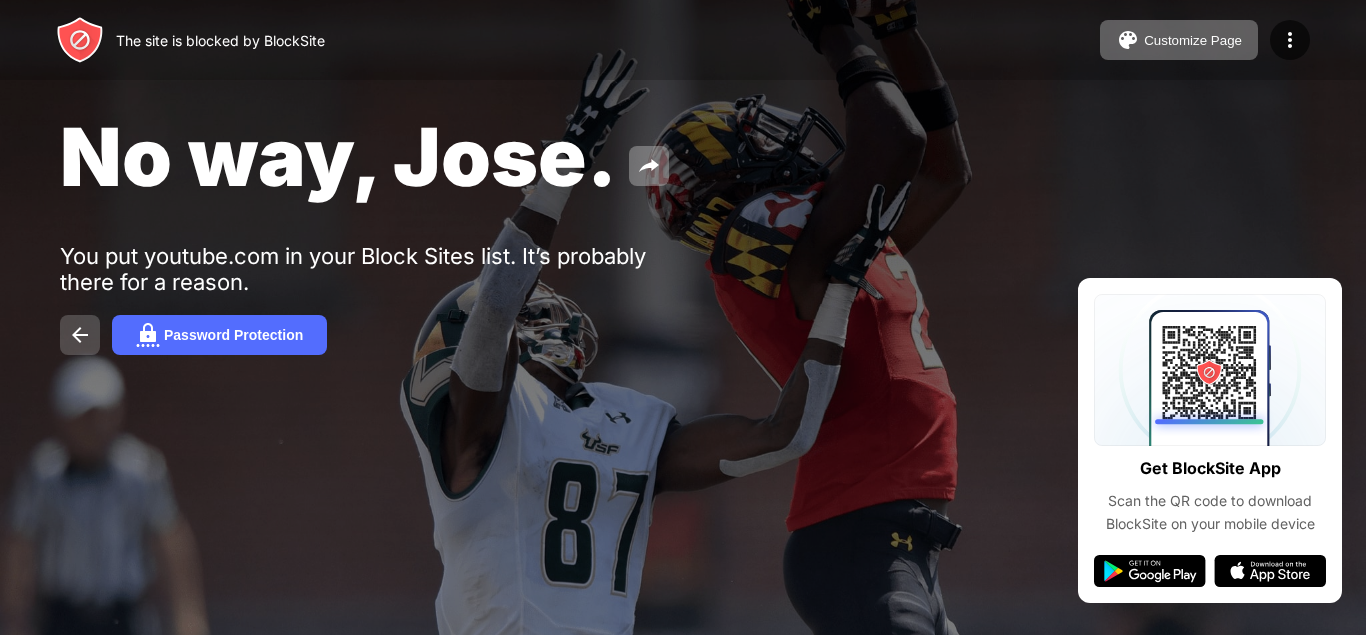 click at bounding box center (80, 335) 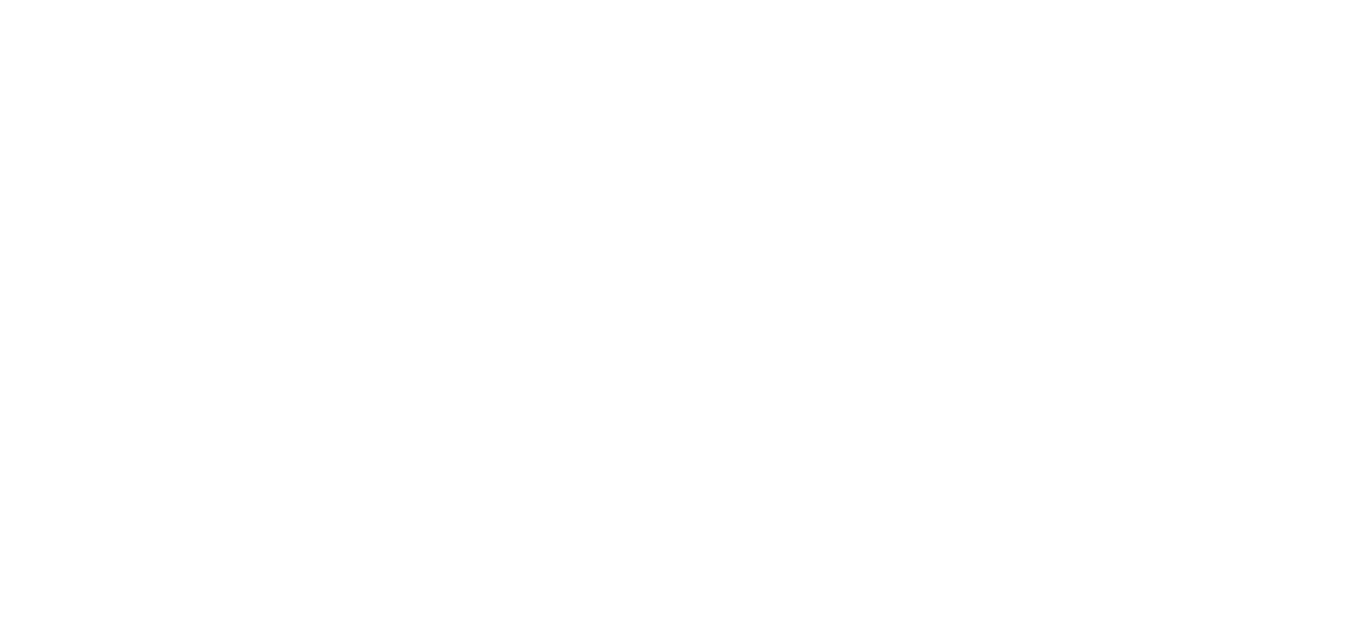 scroll, scrollTop: 0, scrollLeft: 0, axis: both 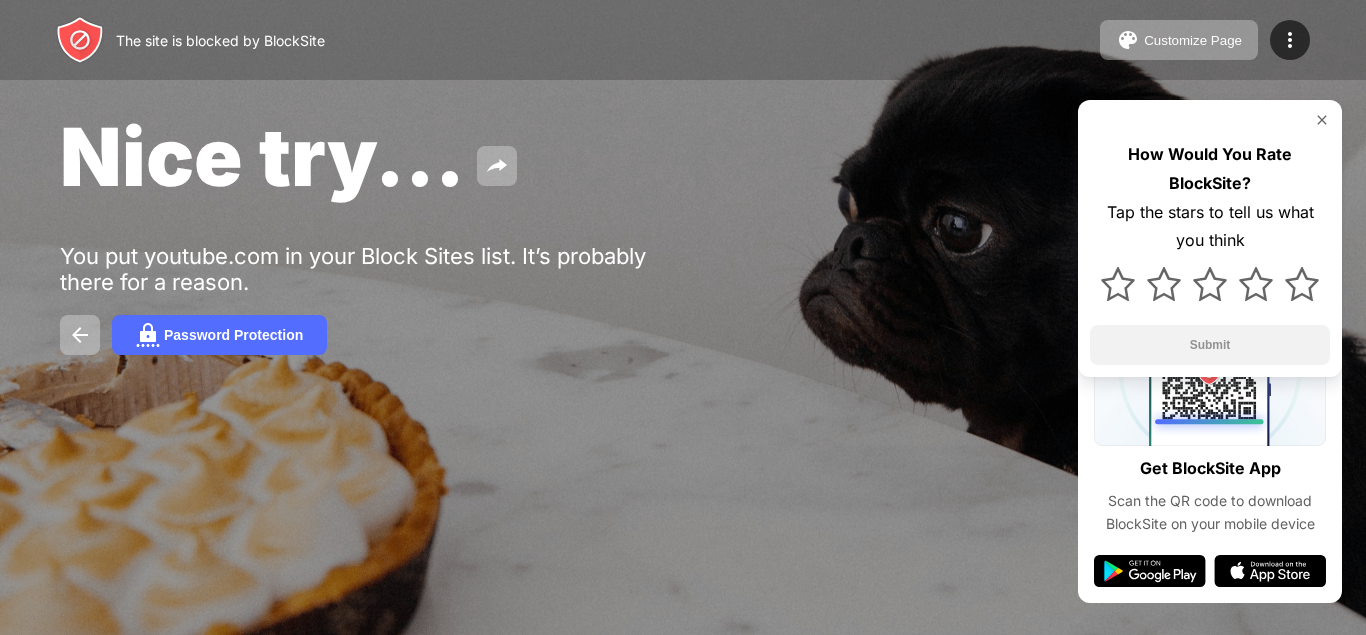 click at bounding box center [1322, 120] 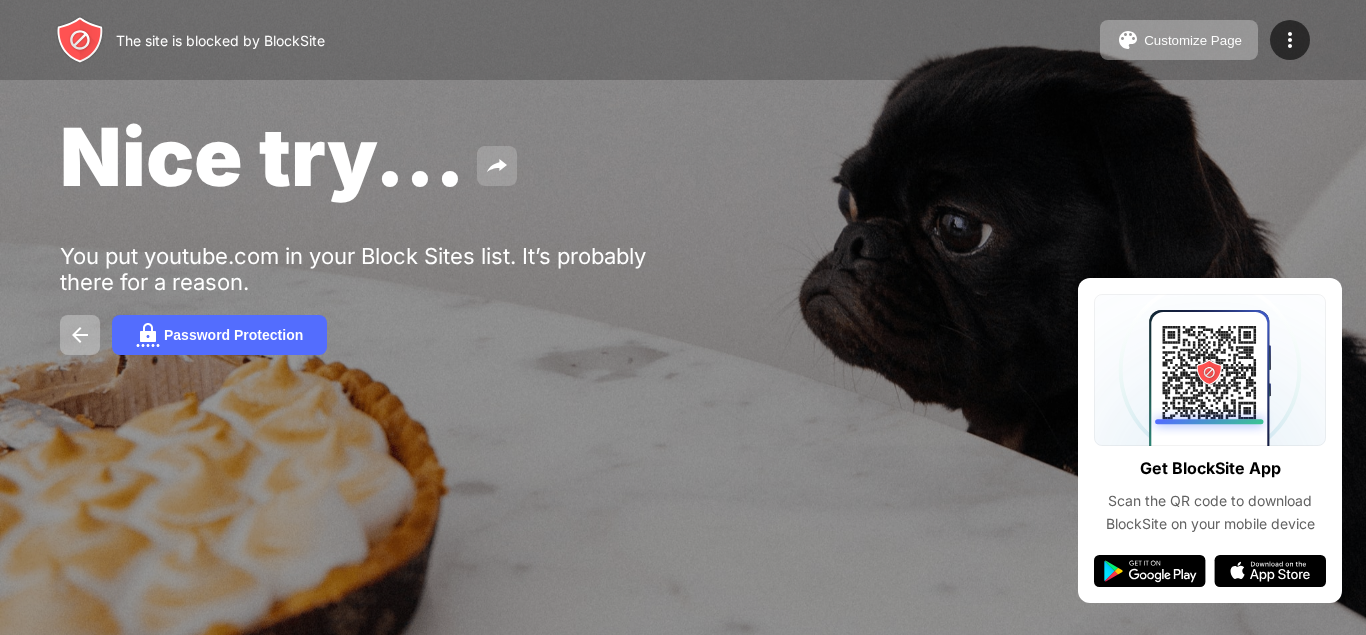 click at bounding box center [497, 166] 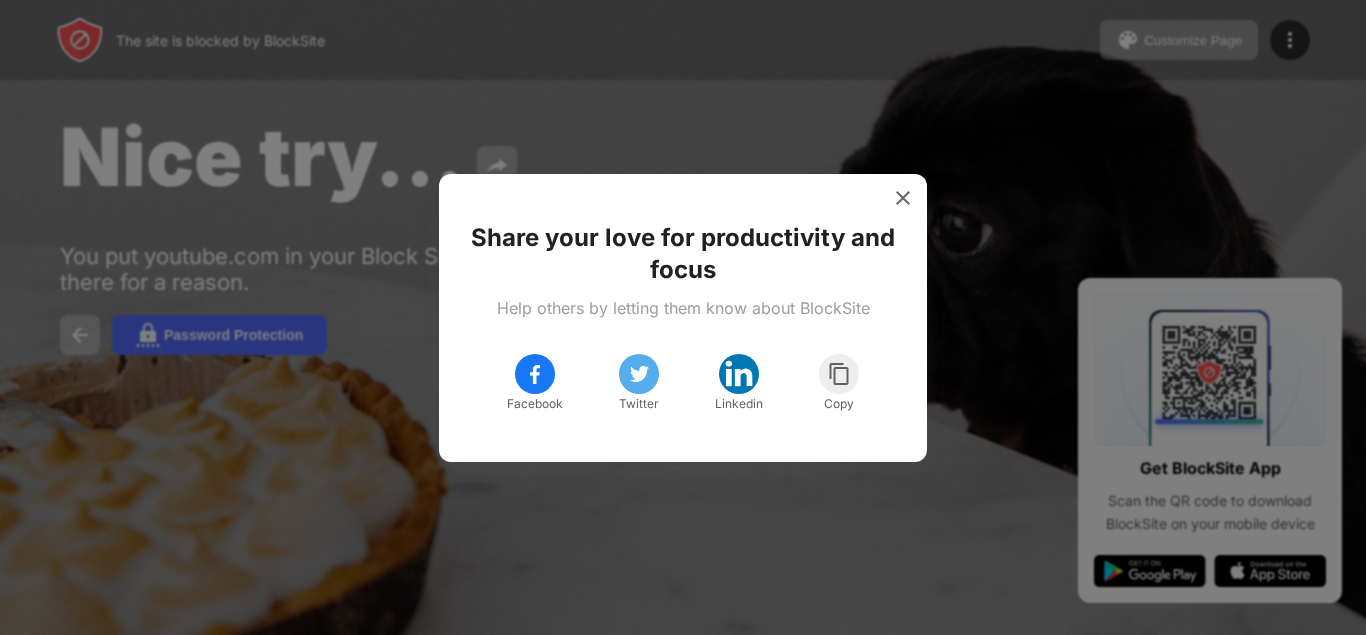 click on "Facebook" at bounding box center (535, 384) 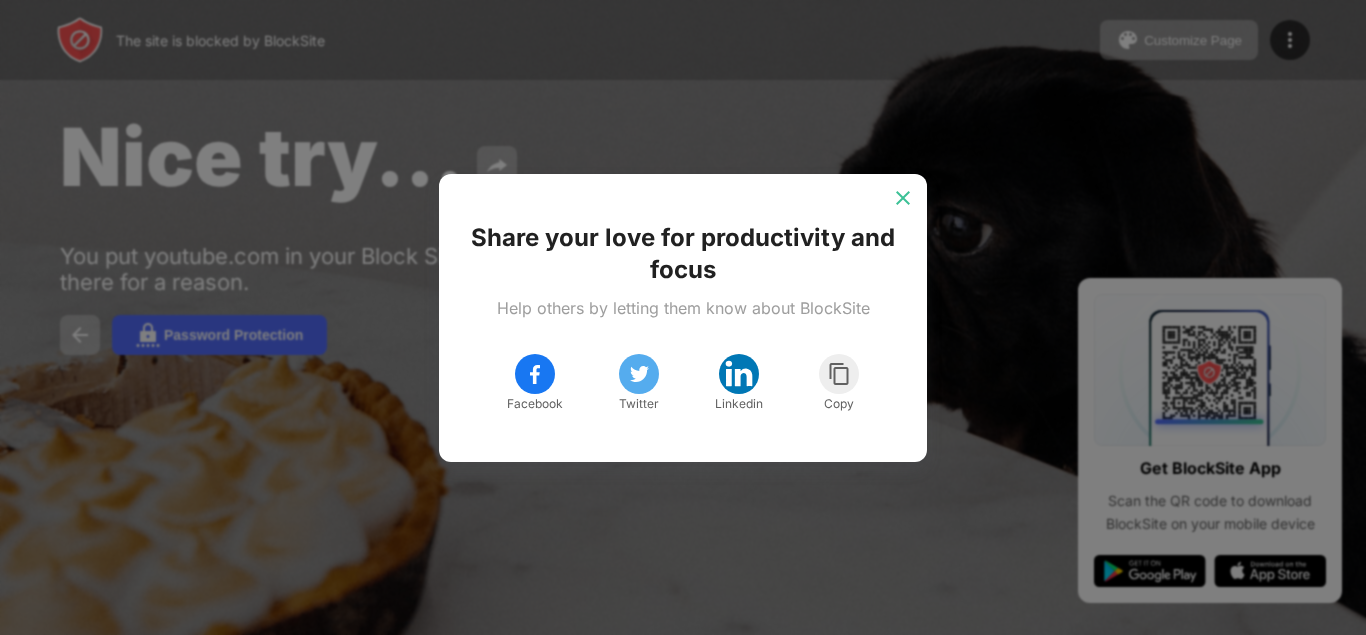 click at bounding box center (903, 198) 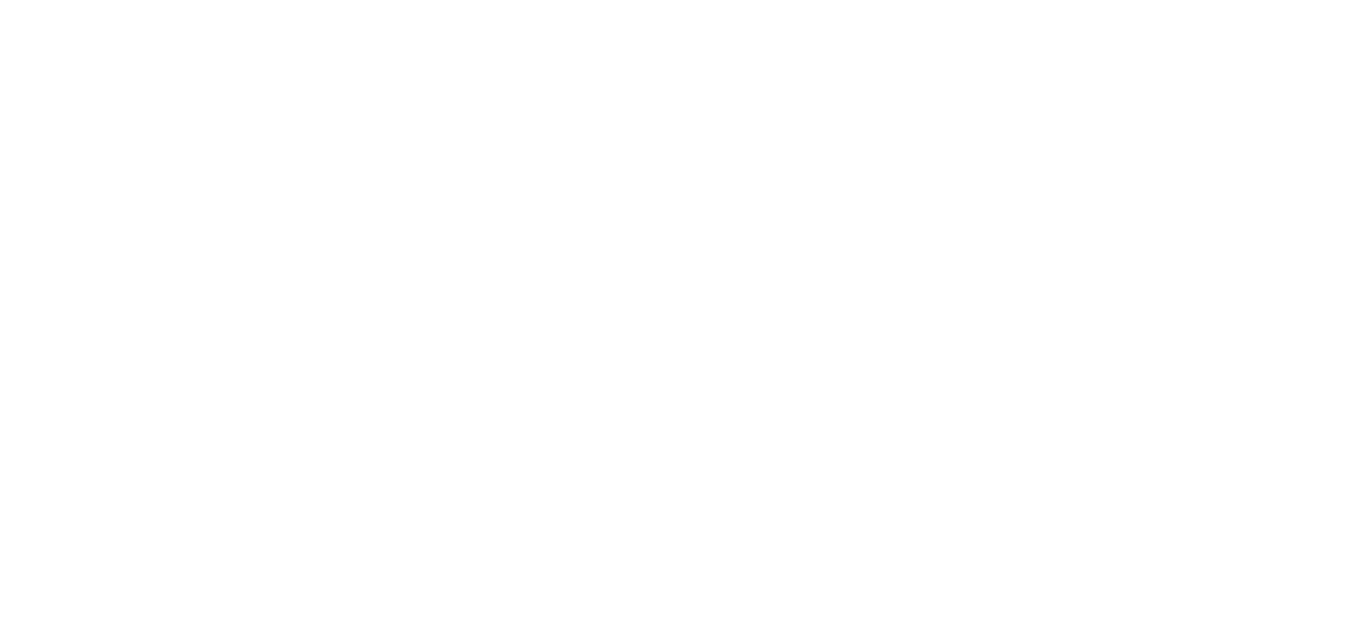 scroll, scrollTop: 0, scrollLeft: 0, axis: both 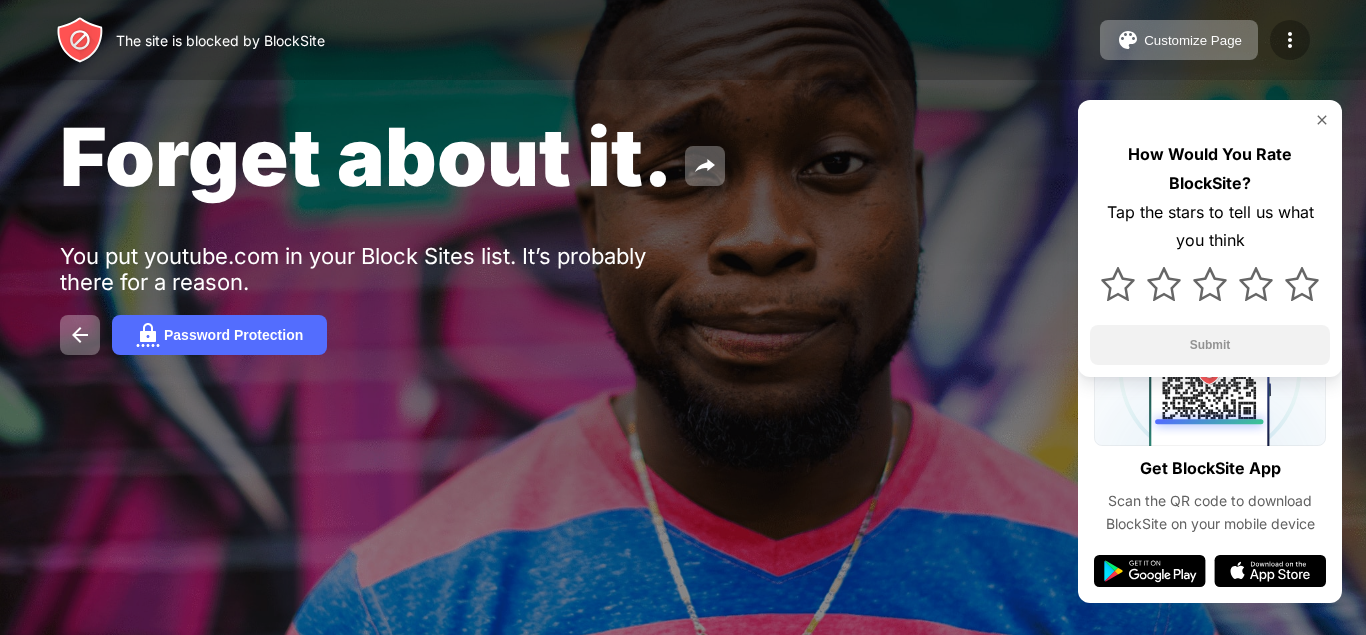 click at bounding box center (1290, 40) 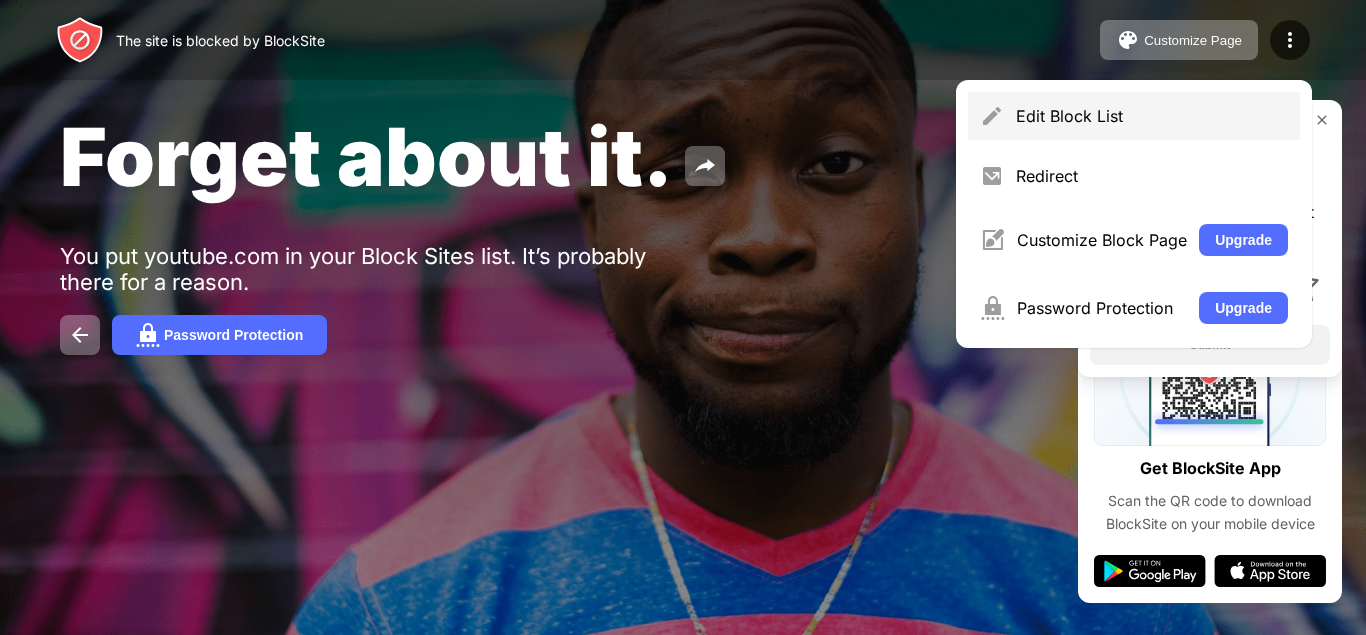 click on "Edit Block List" at bounding box center [1152, 116] 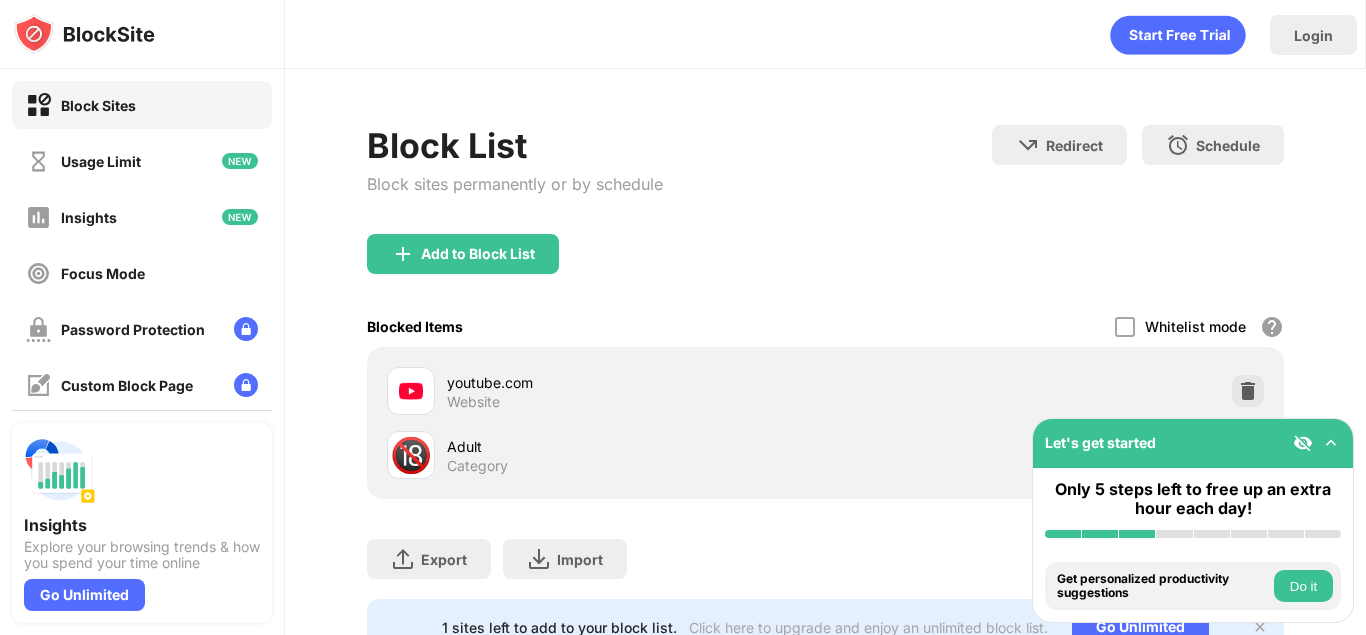 click on "youtube.com" at bounding box center [636, 382] 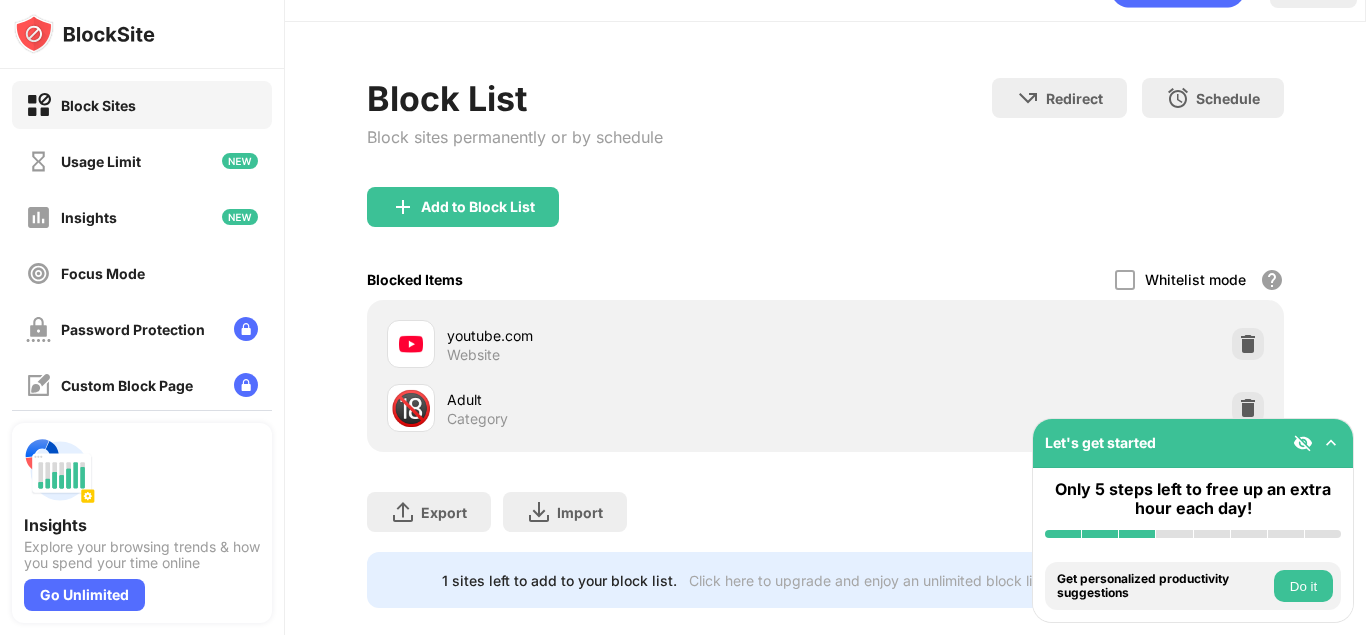 scroll, scrollTop: 93, scrollLeft: 0, axis: vertical 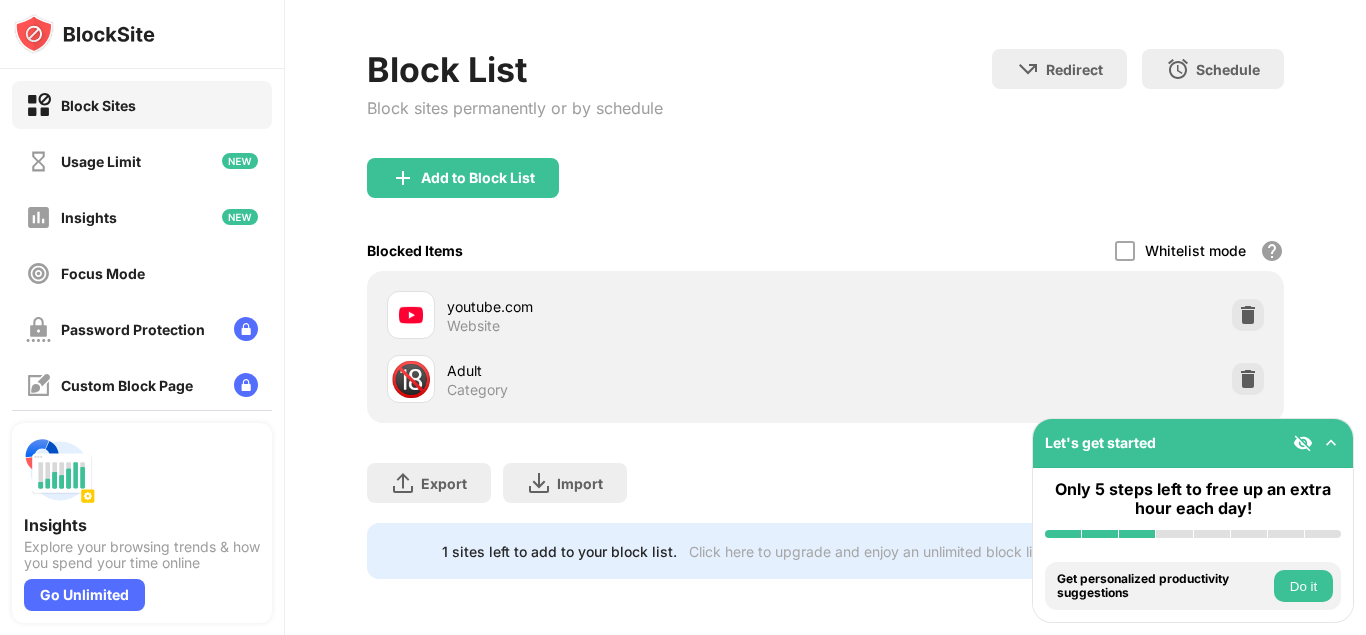 click on "youtube.com Website" at bounding box center (825, 315) 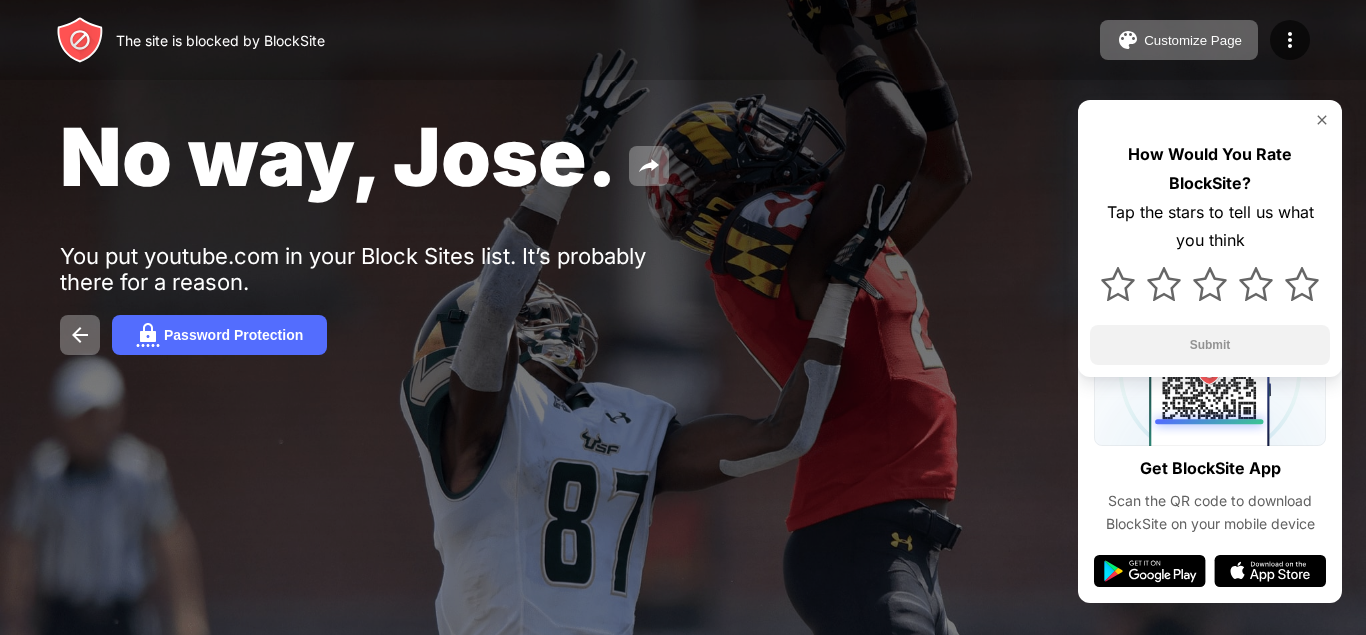 click at bounding box center [1322, 120] 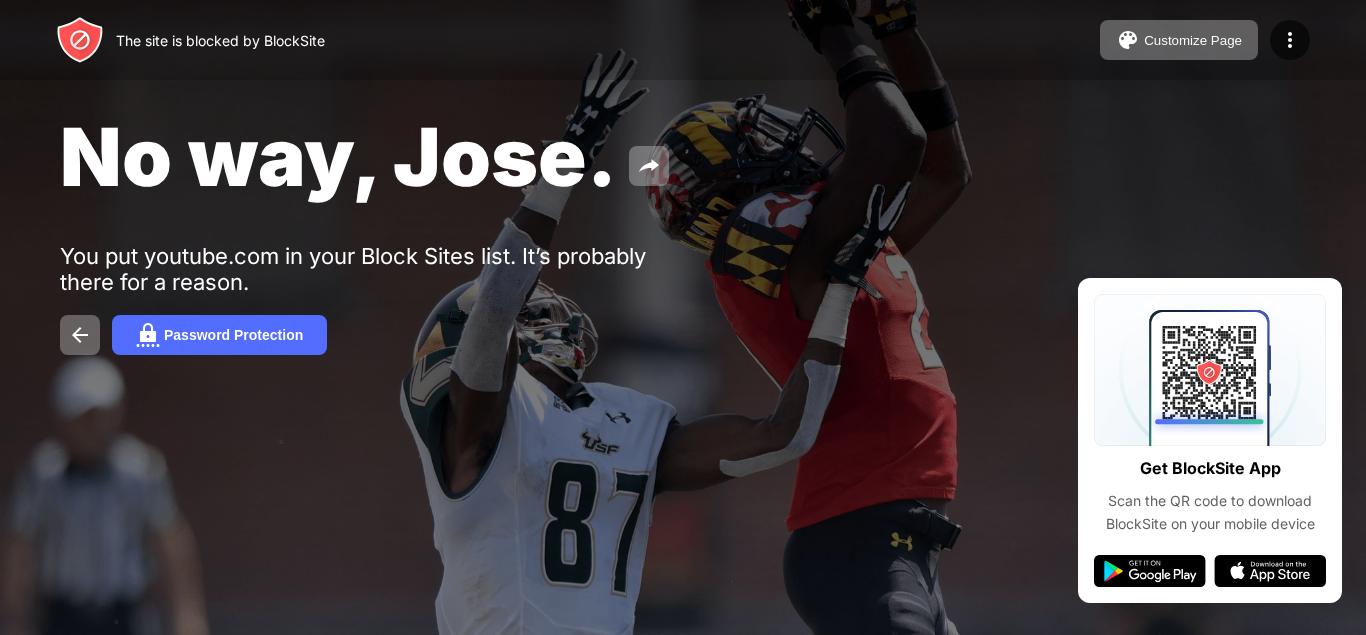 click on "No way, Jose. You put youtube.com in your Block Sites list. It’s probably there for a reason. Password Protection" at bounding box center (683, 231) 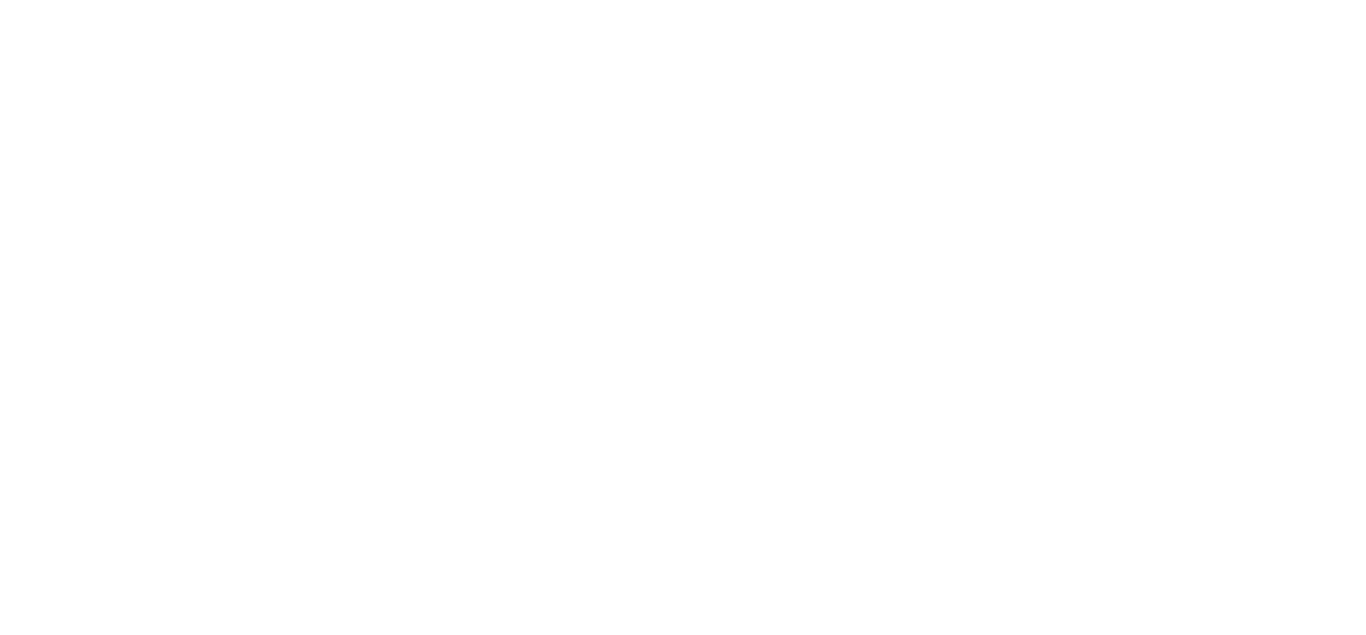 scroll, scrollTop: 0, scrollLeft: 0, axis: both 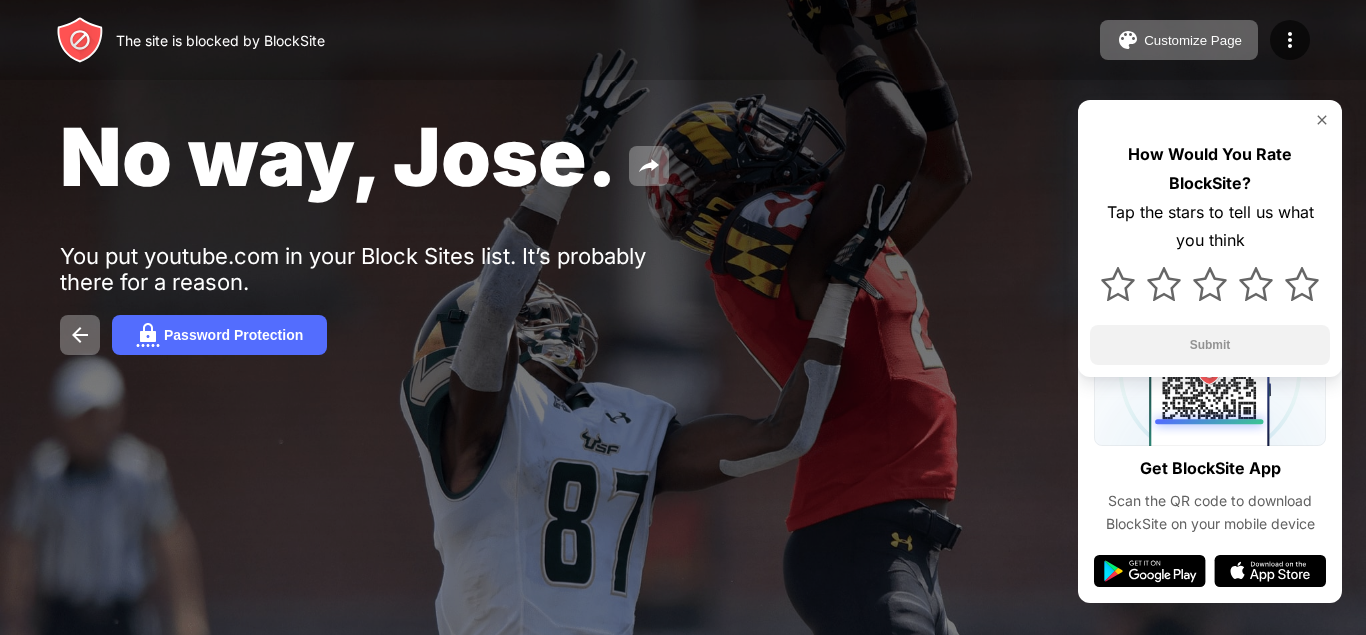 drag, startPoint x: 278, startPoint y: 360, endPoint x: 335, endPoint y: 402, distance: 70.80254 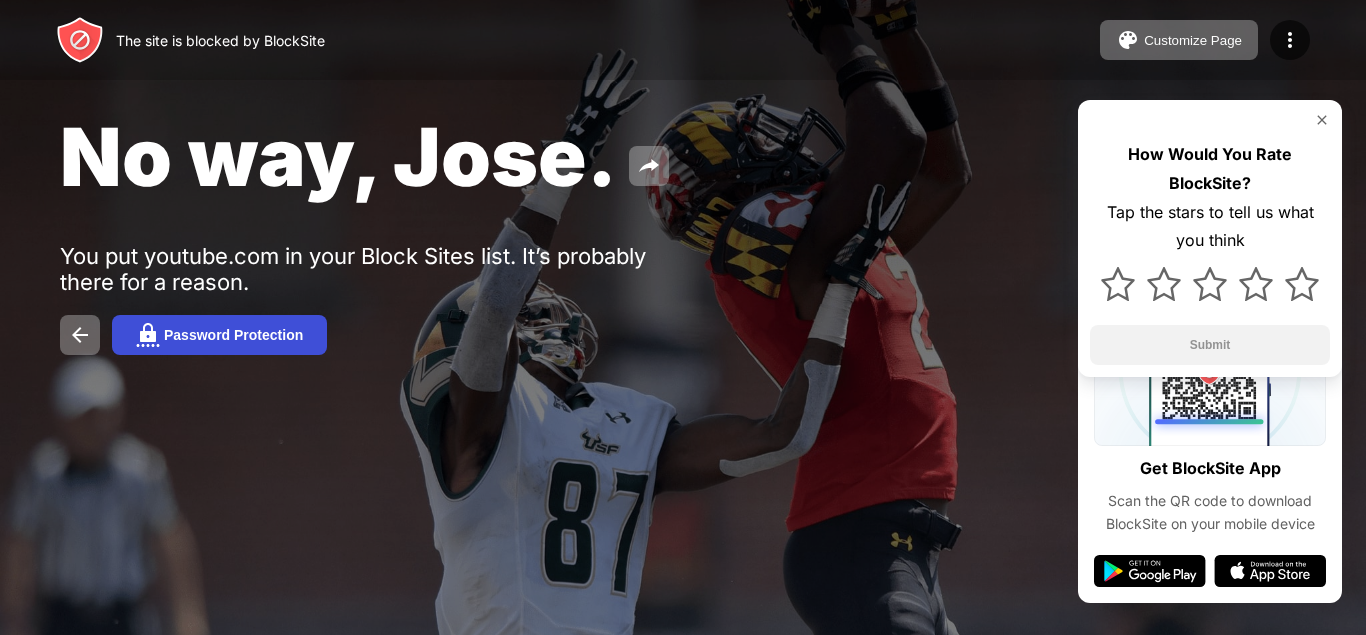 click on "Password Protection" at bounding box center (219, 335) 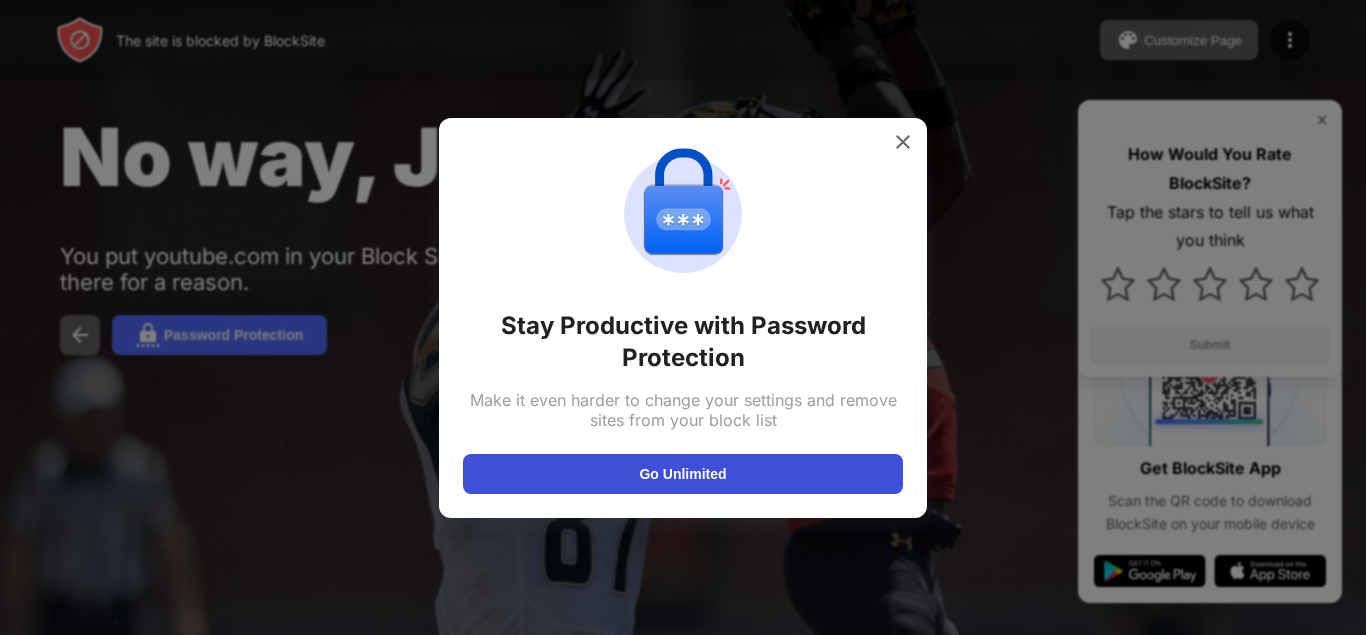 click on "Go Unlimited" at bounding box center [683, 474] 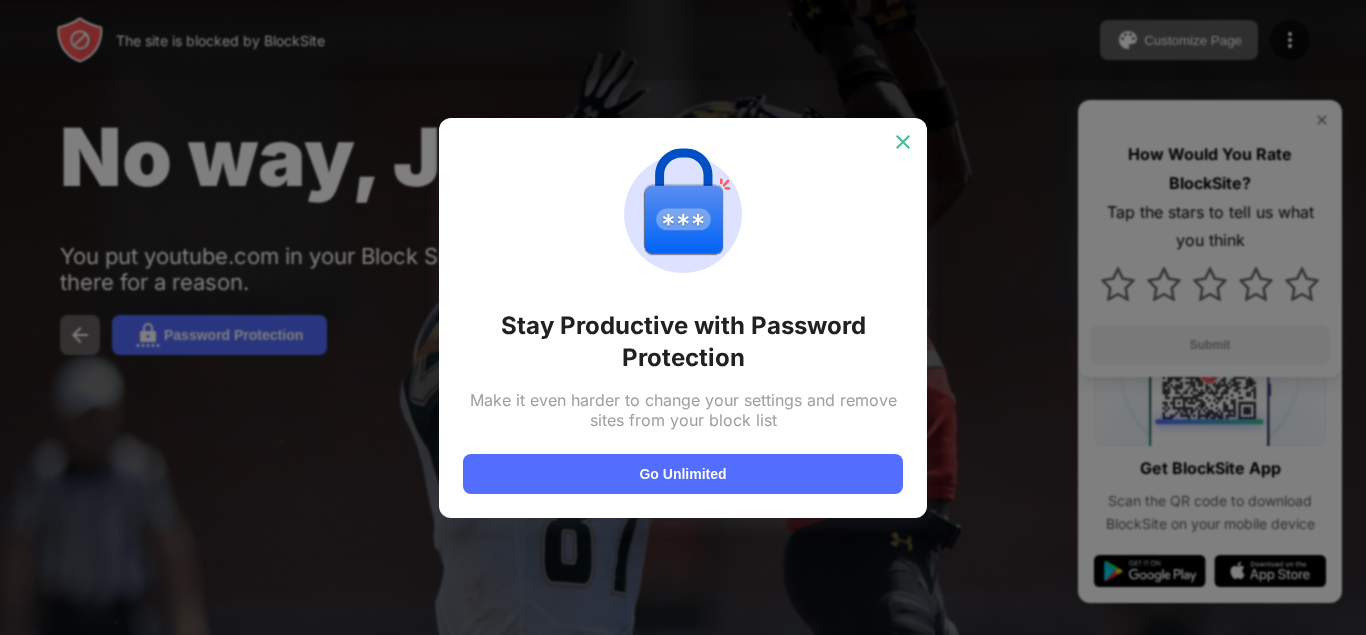 click at bounding box center (903, 142) 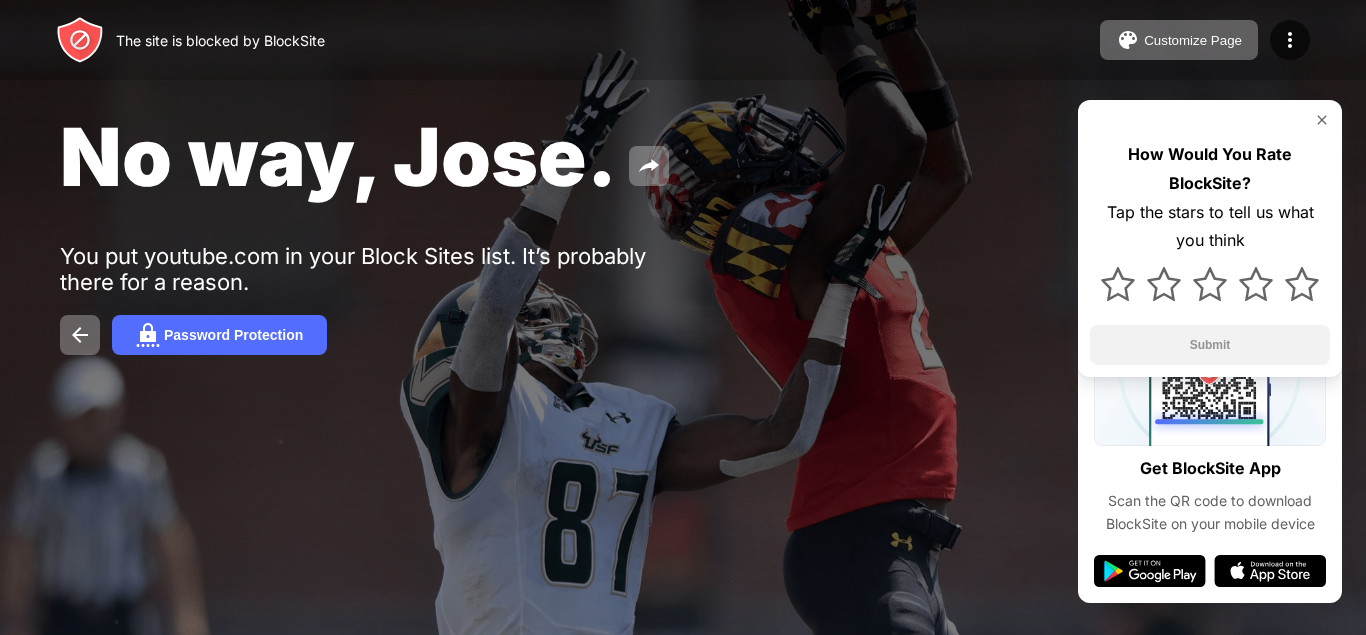 click at bounding box center (1322, 120) 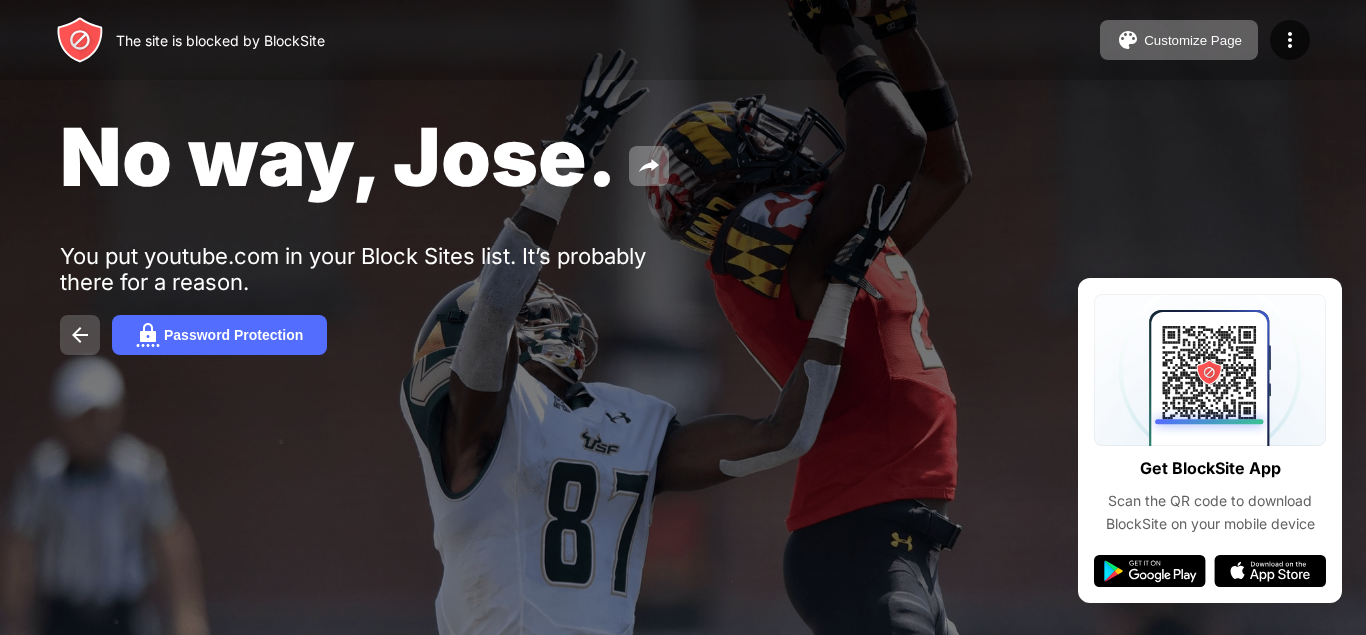 click at bounding box center [80, 335] 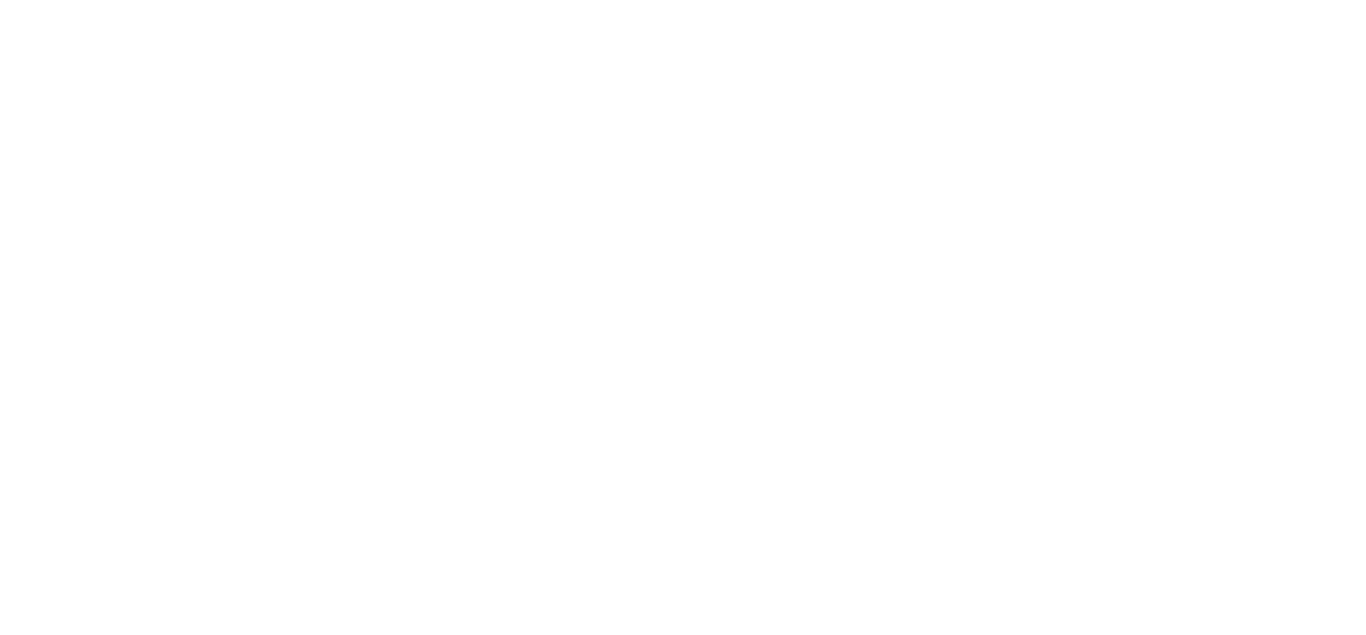 scroll, scrollTop: 0, scrollLeft: 0, axis: both 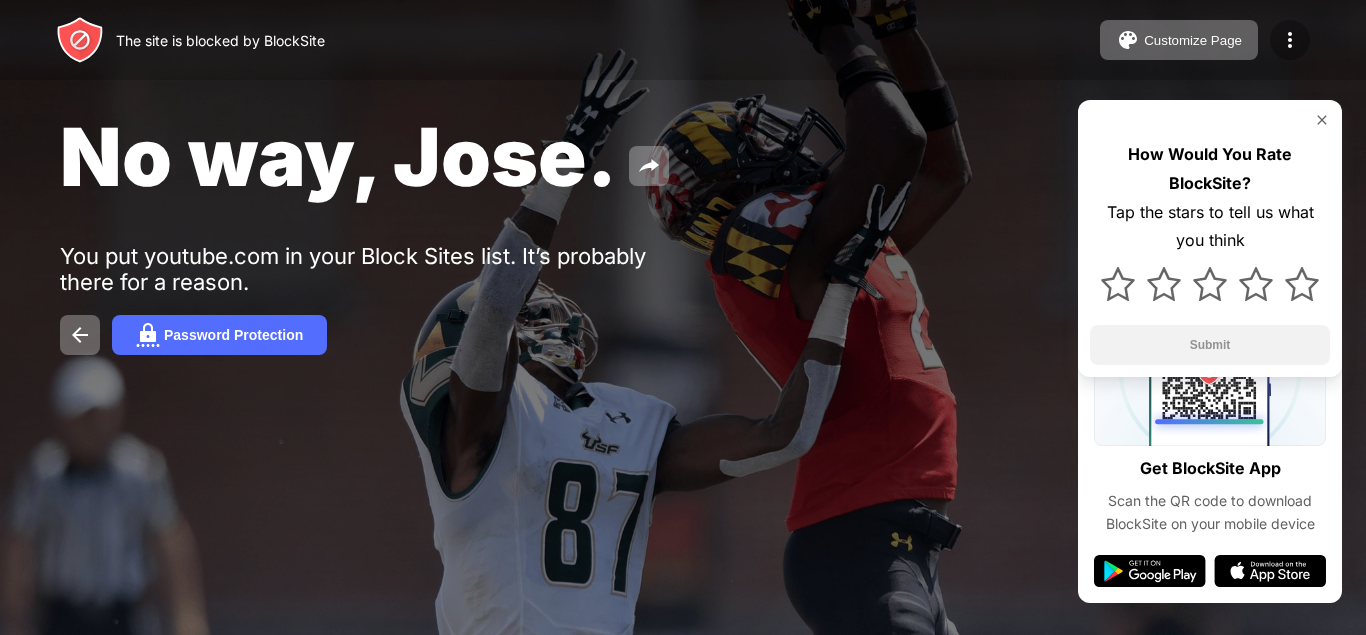 click at bounding box center (1290, 40) 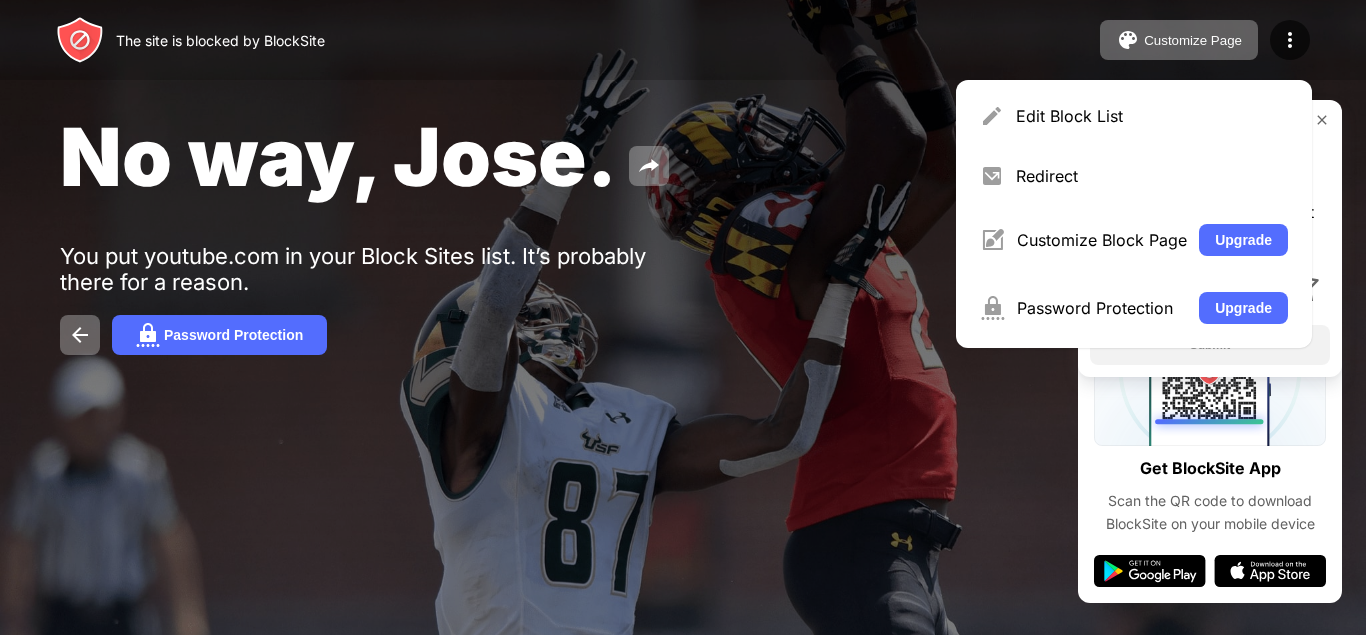 drag, startPoint x: 737, startPoint y: 152, endPoint x: 836, endPoint y: 118, distance: 104.67569 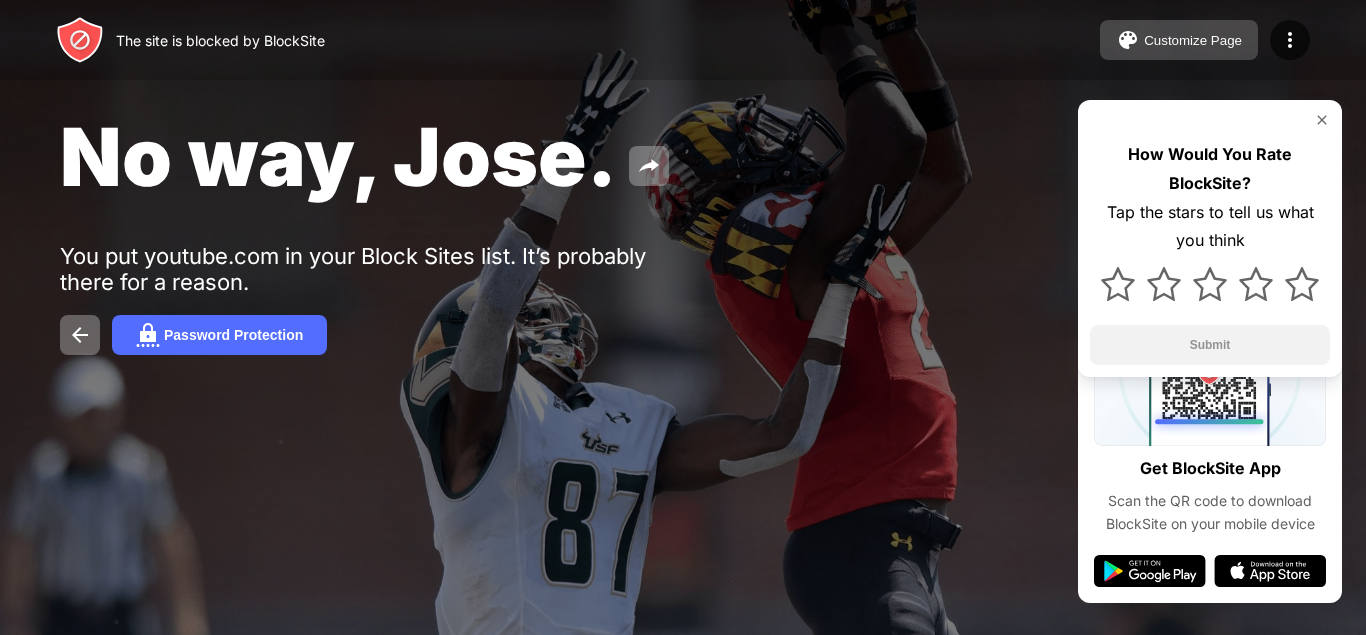 click on "Customize Page" at bounding box center [1179, 40] 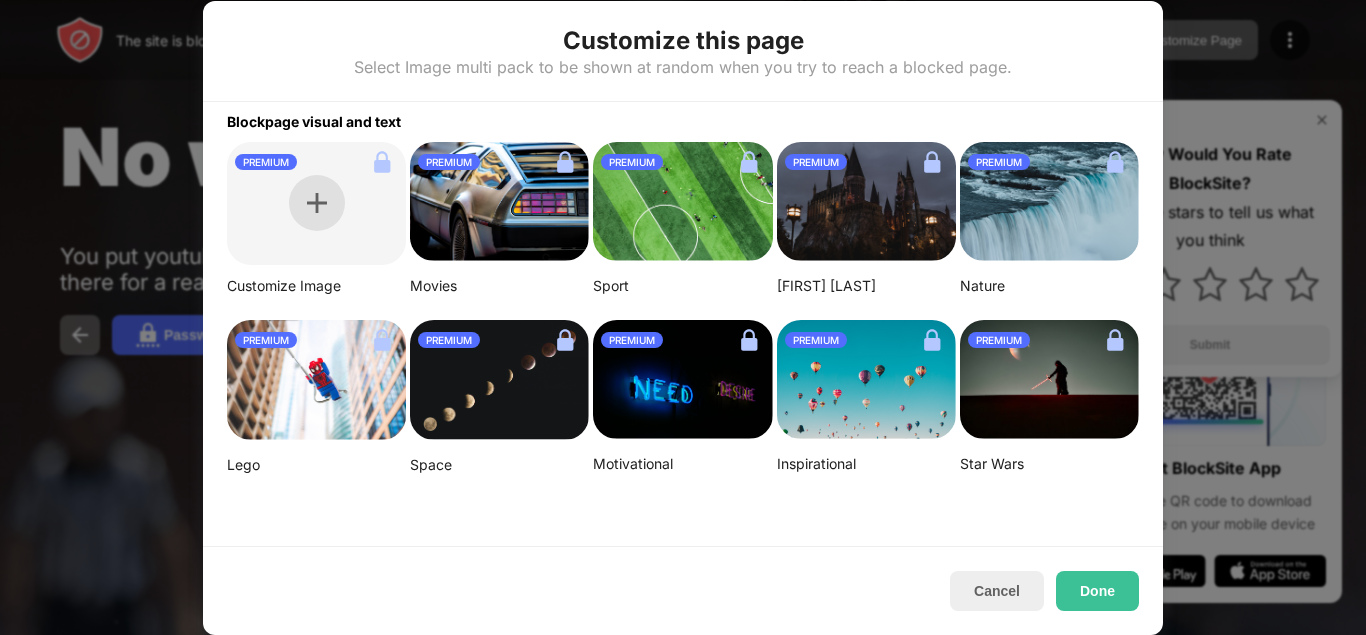 click at bounding box center (317, 203) 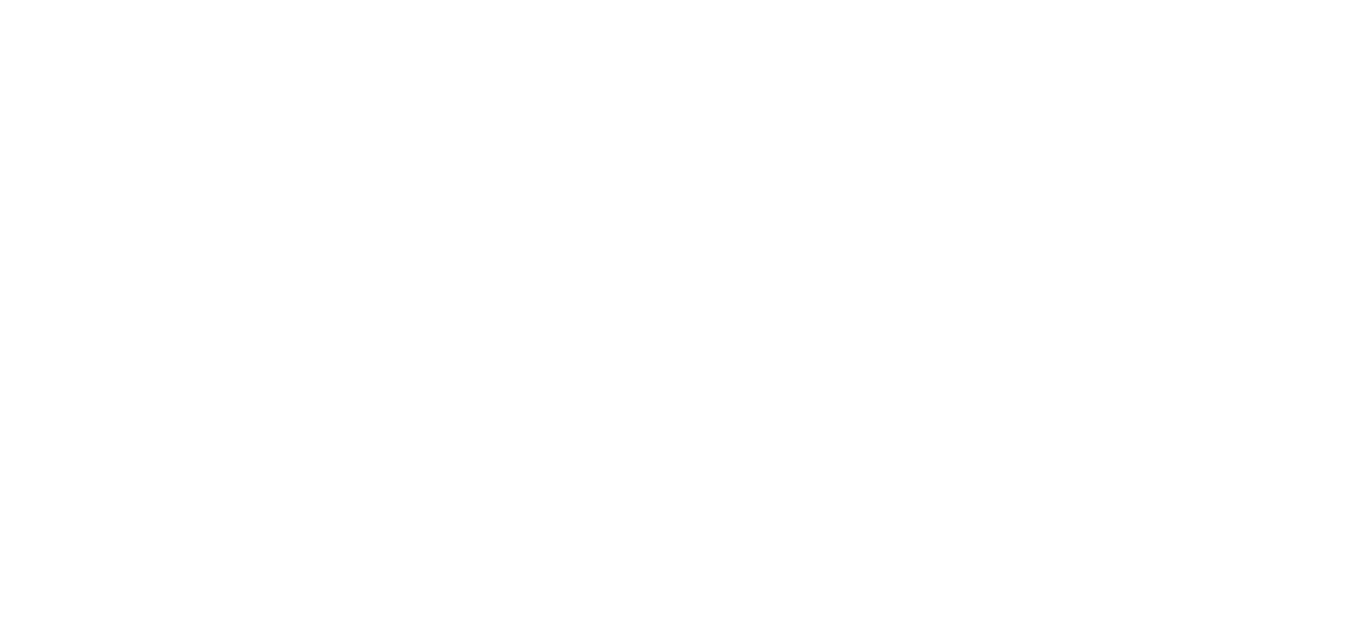 scroll, scrollTop: 0, scrollLeft: 0, axis: both 